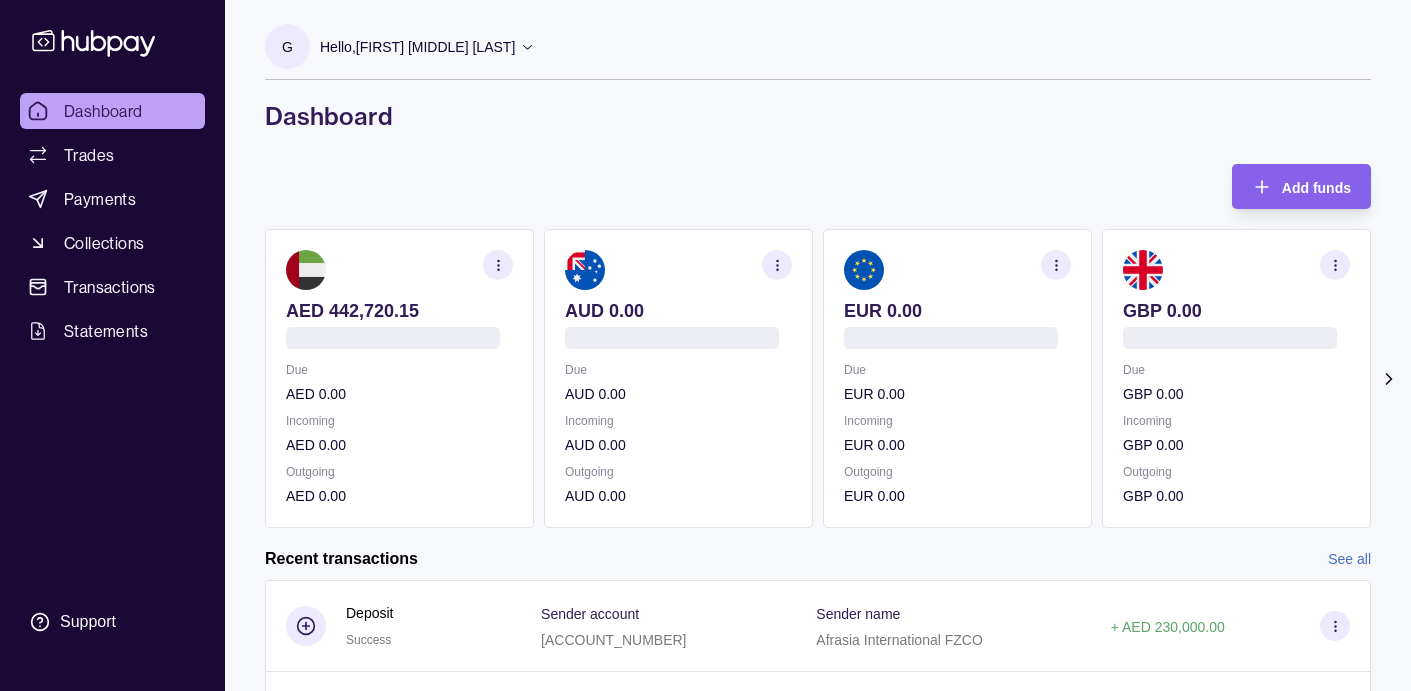 scroll, scrollTop: 0, scrollLeft: 0, axis: both 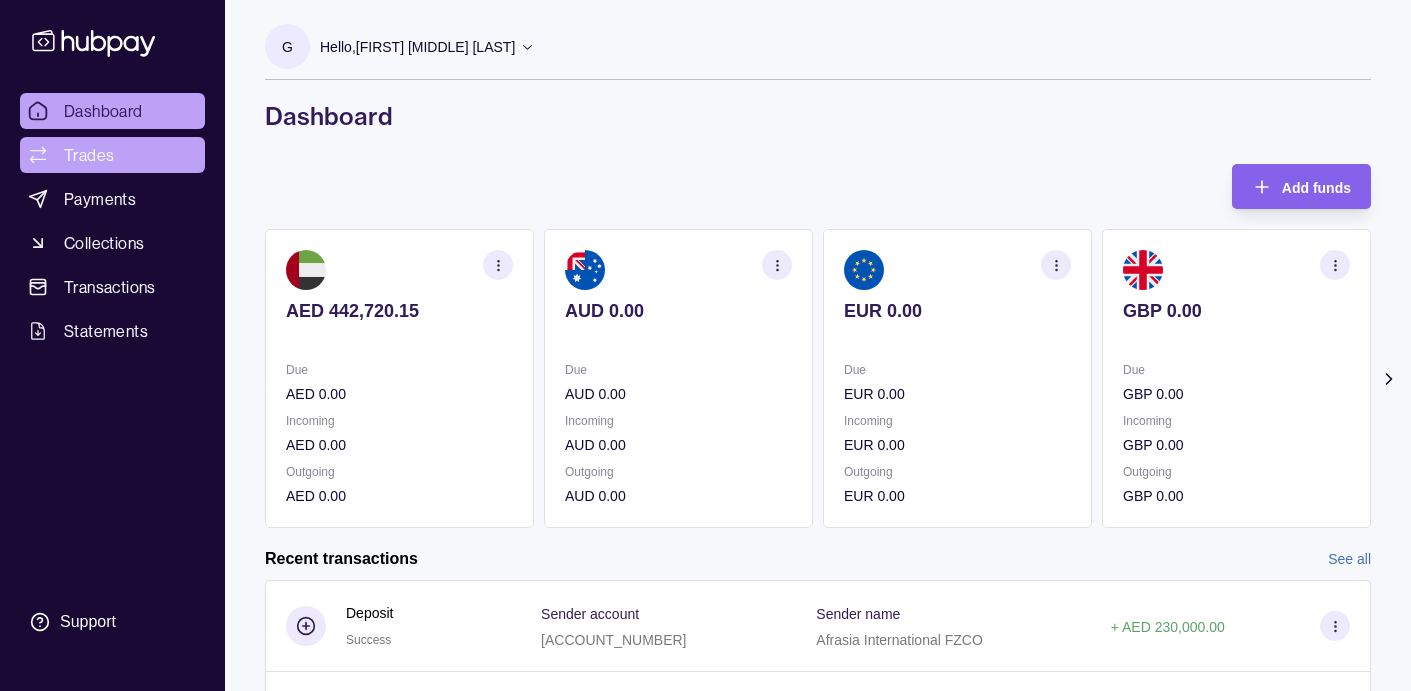 click on "Trades" at bounding box center (89, 155) 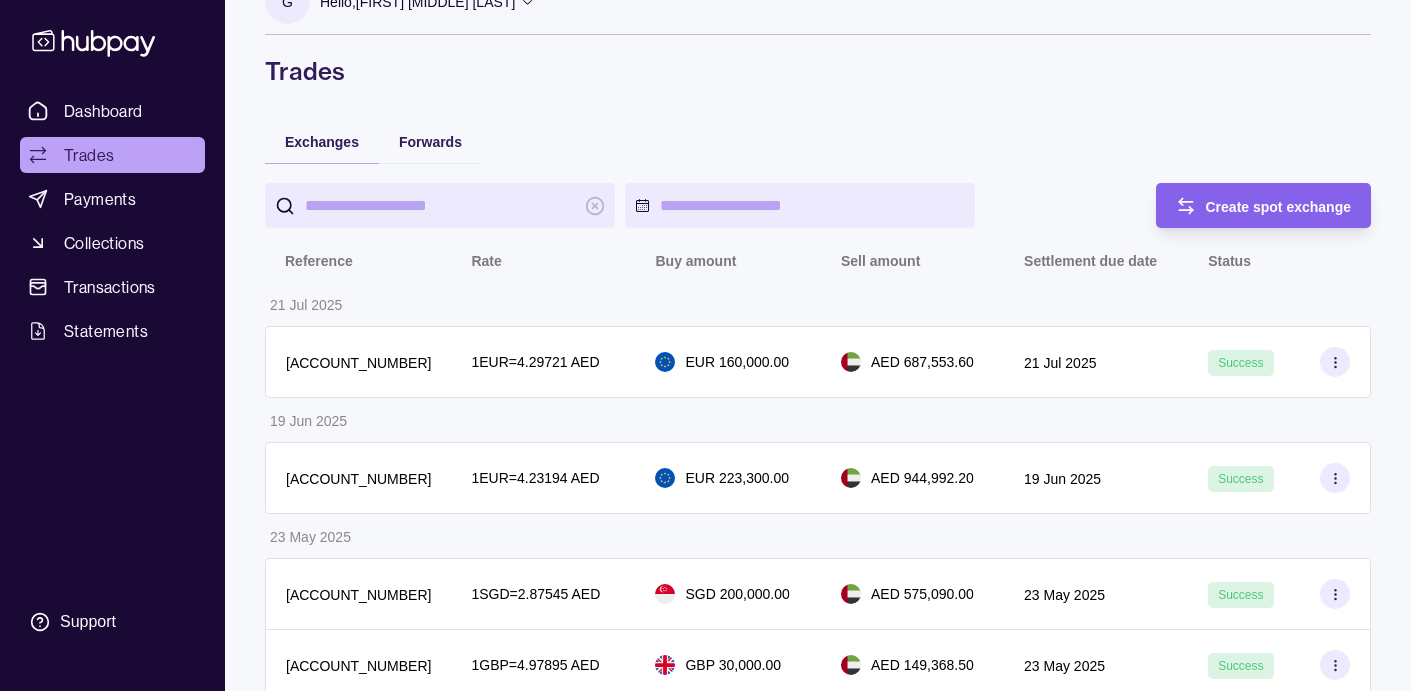 scroll, scrollTop: 65, scrollLeft: 0, axis: vertical 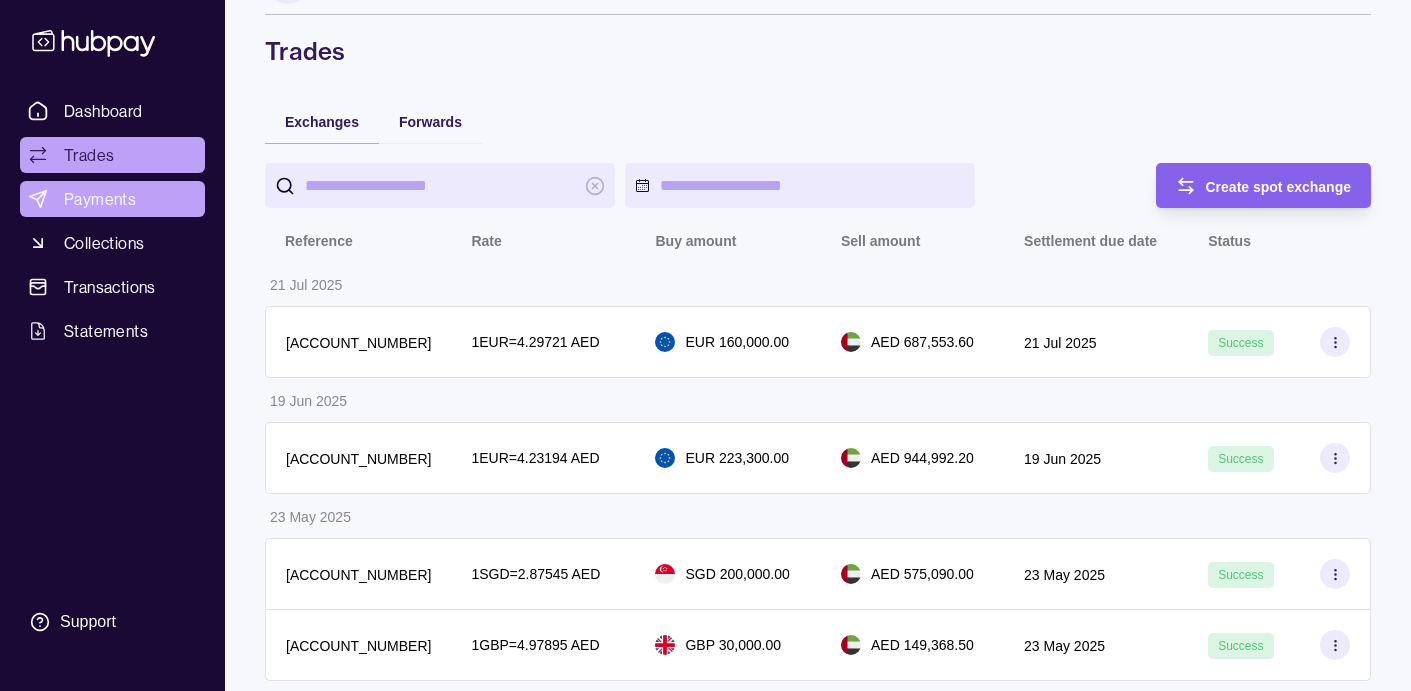 click on "Payments" at bounding box center [100, 199] 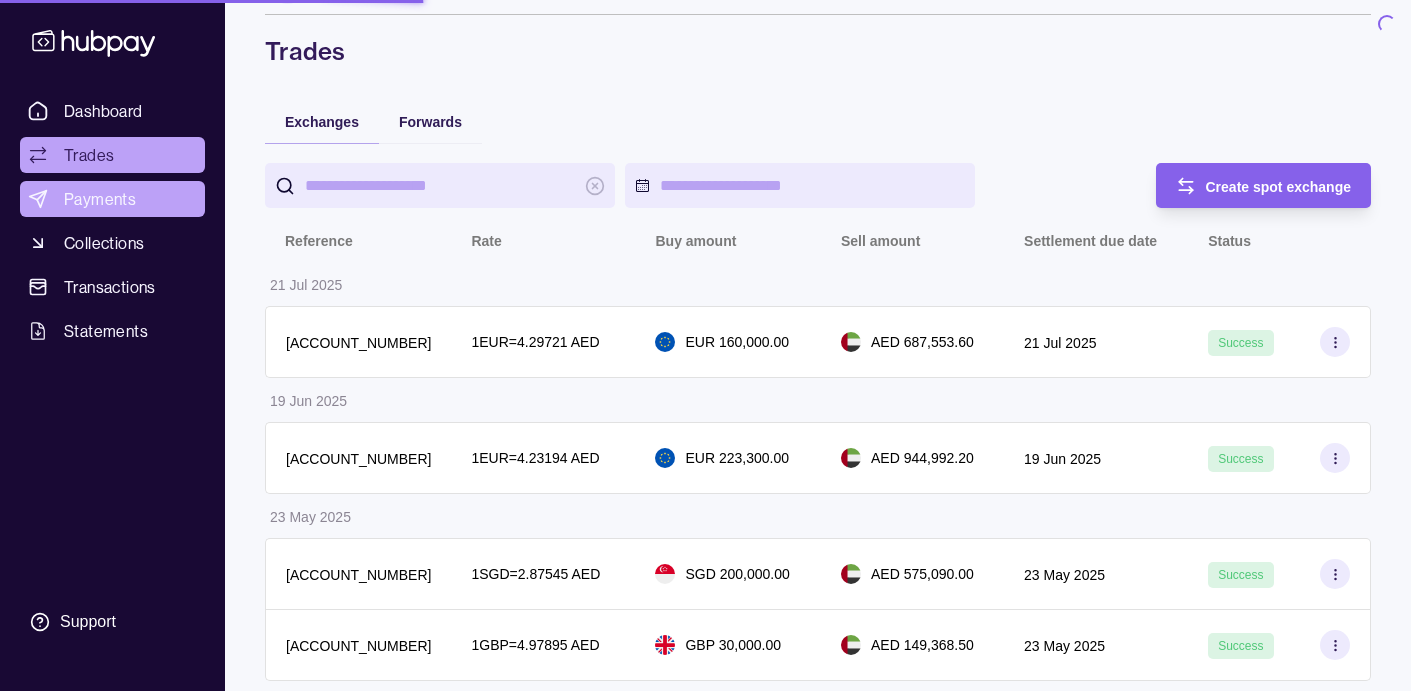 scroll, scrollTop: 0, scrollLeft: 0, axis: both 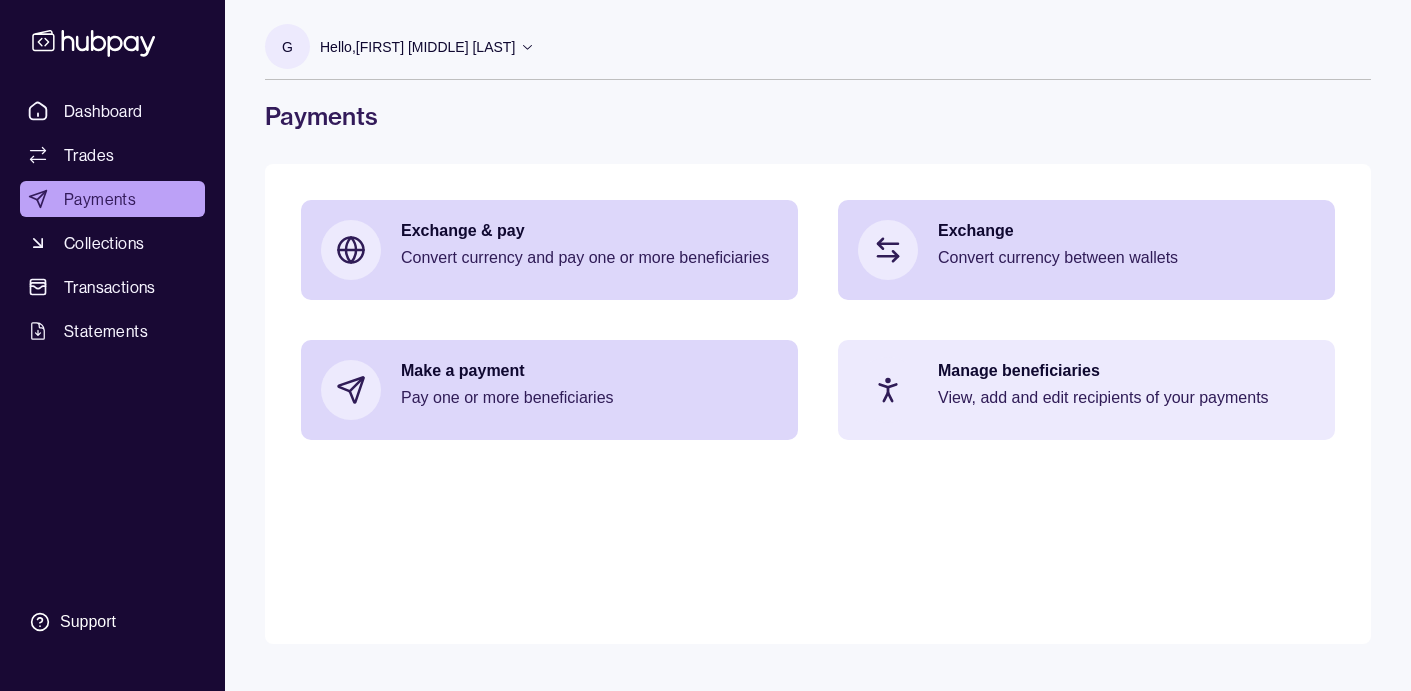 click on "Manage beneficiaries" at bounding box center [1126, 371] 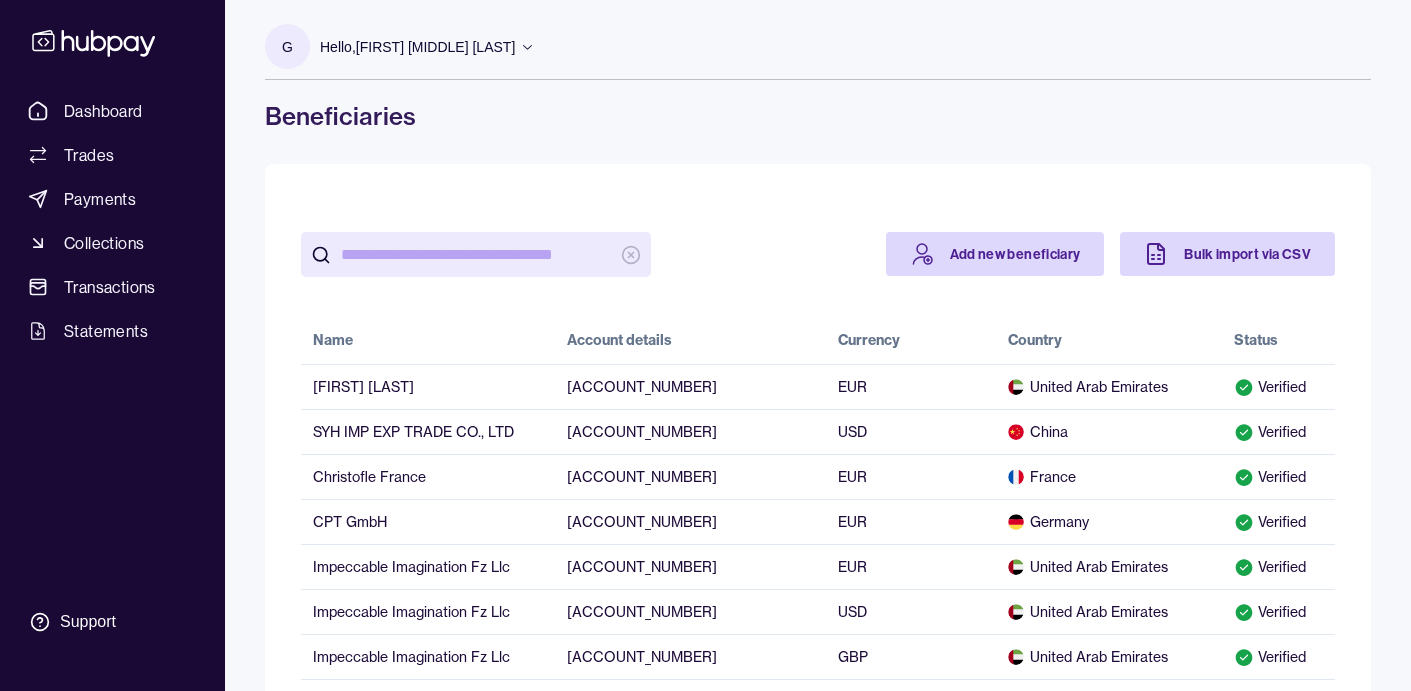 scroll, scrollTop: 0, scrollLeft: 0, axis: both 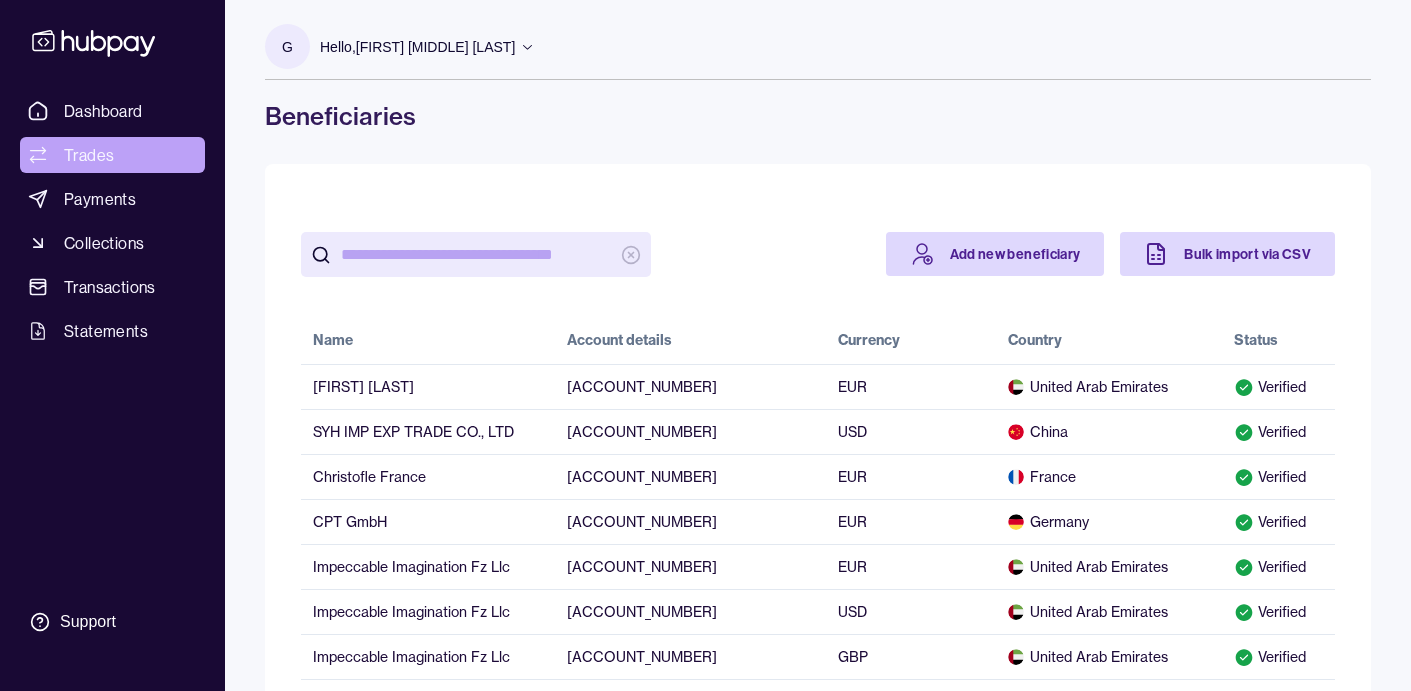click on "Trades" at bounding box center (89, 155) 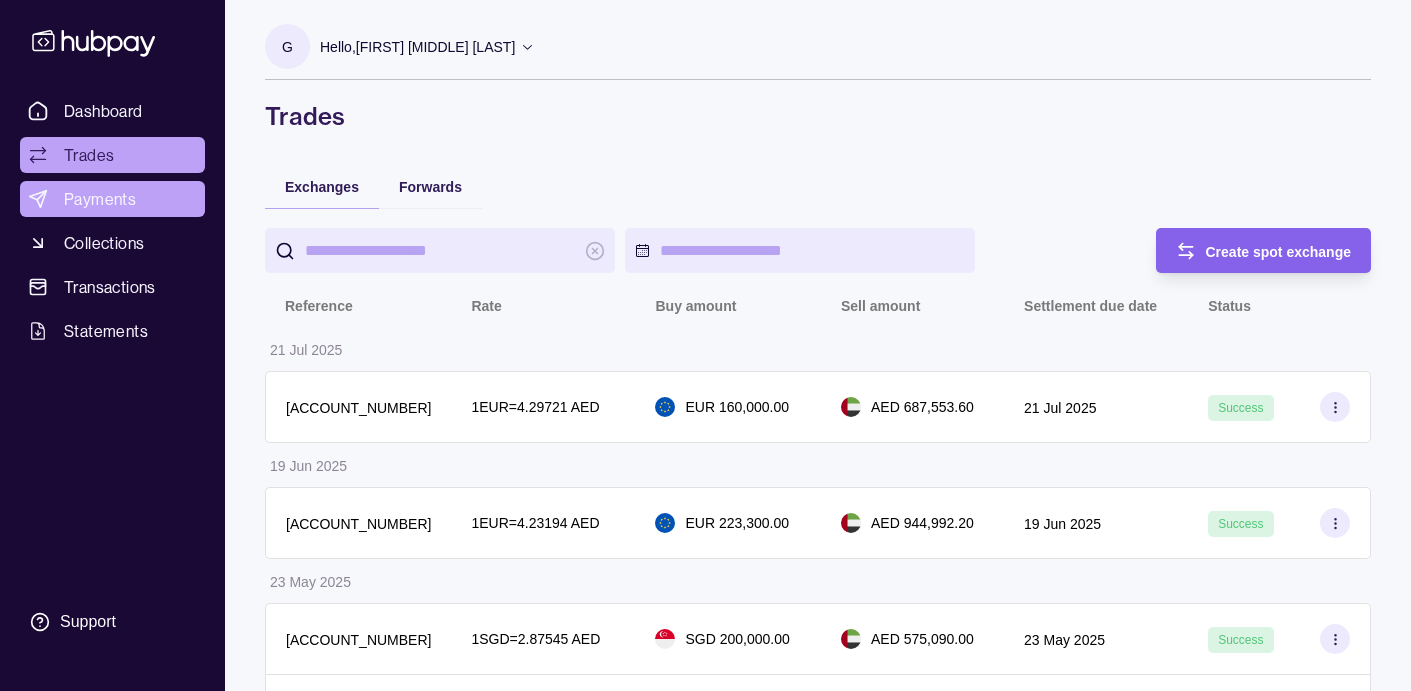 click on "Payments" at bounding box center [100, 199] 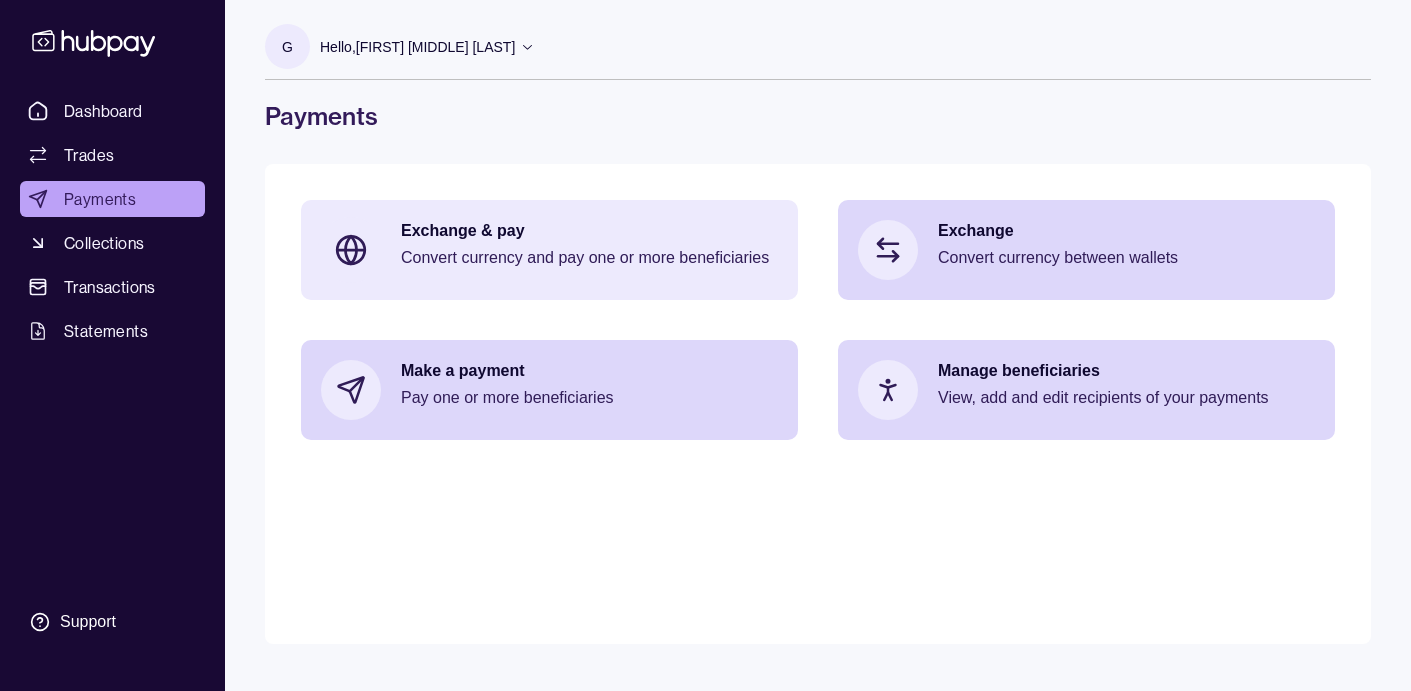 click on "Exchange & pay" at bounding box center [589, 231] 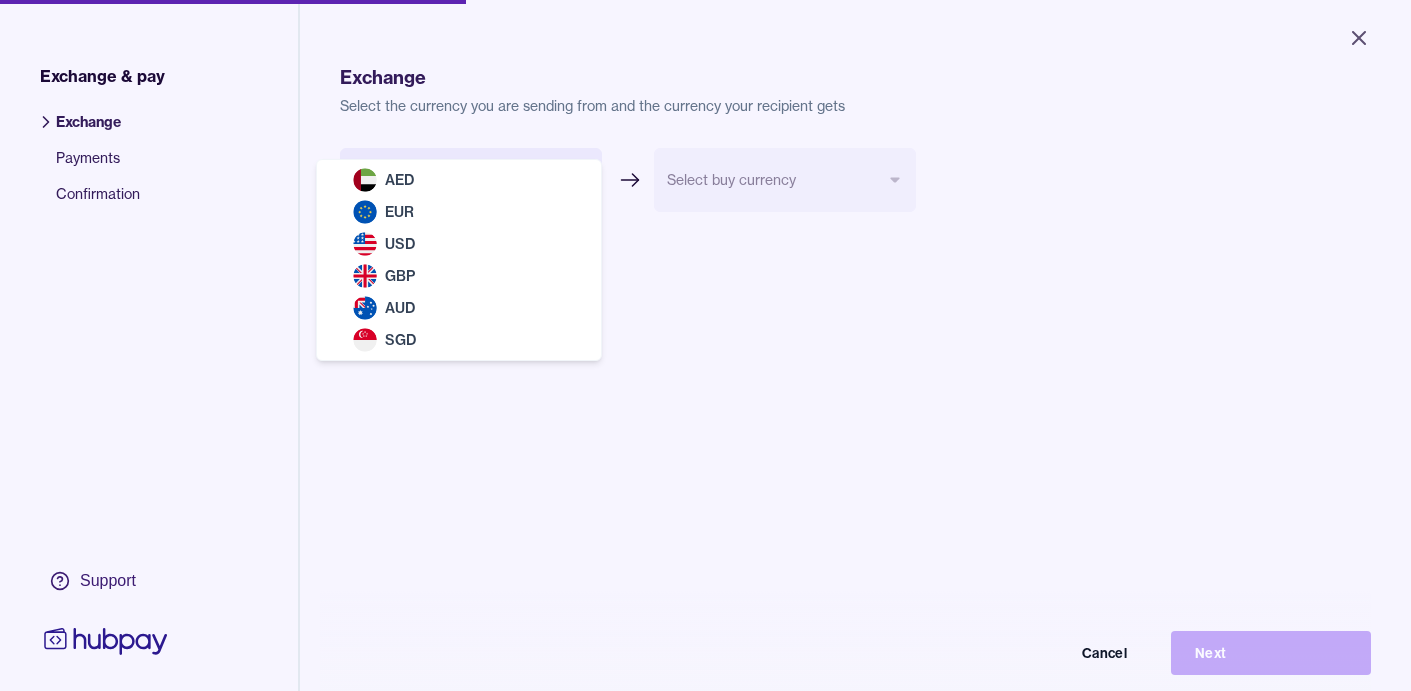 click on "Close Exchange & pay Exchange Payments Confirmation Support Exchange Select the currency you are sending from and the currency your recipient gets Select sell currency *** *** *** *** *** *** Select buy currency Cancel Next Exchange & pay | Hubpay [CURRENCY] [CURRENCY] [CURRENCY] [CURRENCY] [CURRENCY] [CURRENCY]" at bounding box center (705, 345) 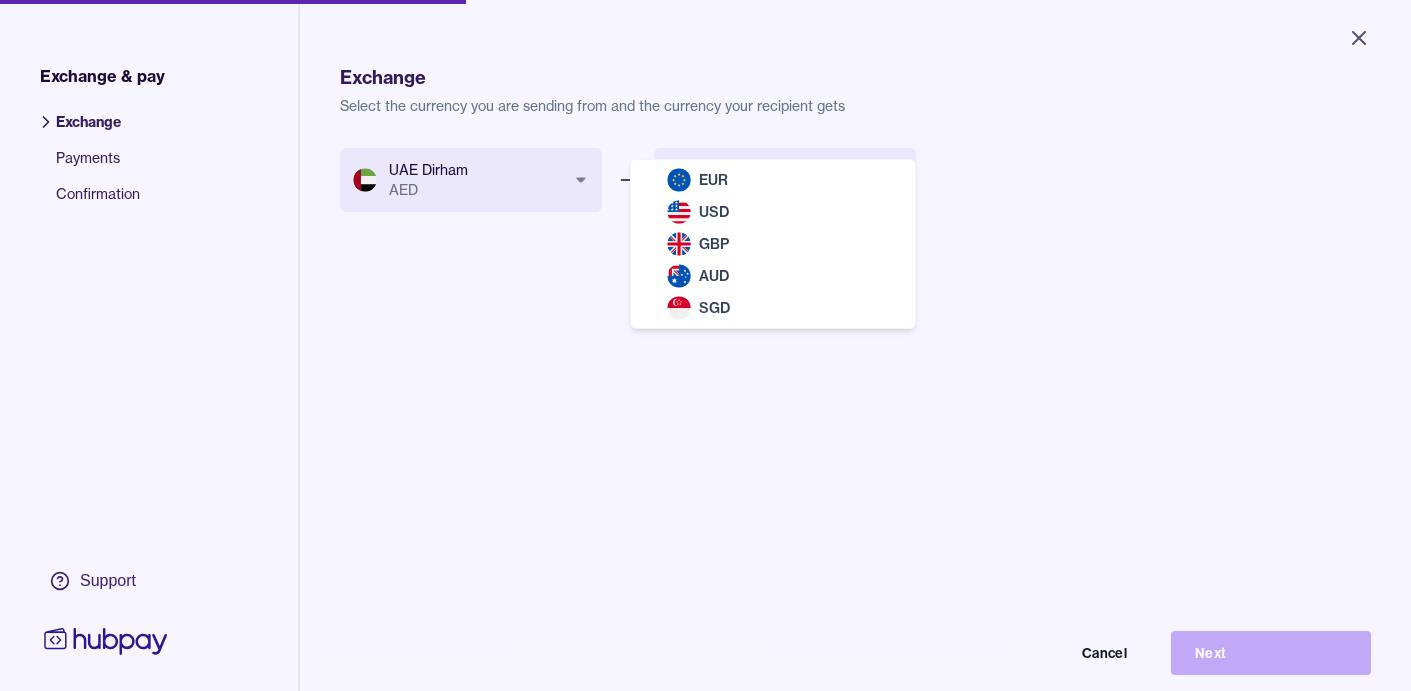 click on "Close Exchange & pay Exchange Payments Confirmation Support Exchange Select the currency you are sending from and the currency your recipient gets UAE Dirham AED *** *** *** *** *** *** Select buy currency *** *** *** *** *** Cancel Next Exchange & pay | Hubpay EUR USD GBP AUD SGD" at bounding box center (705, 345) 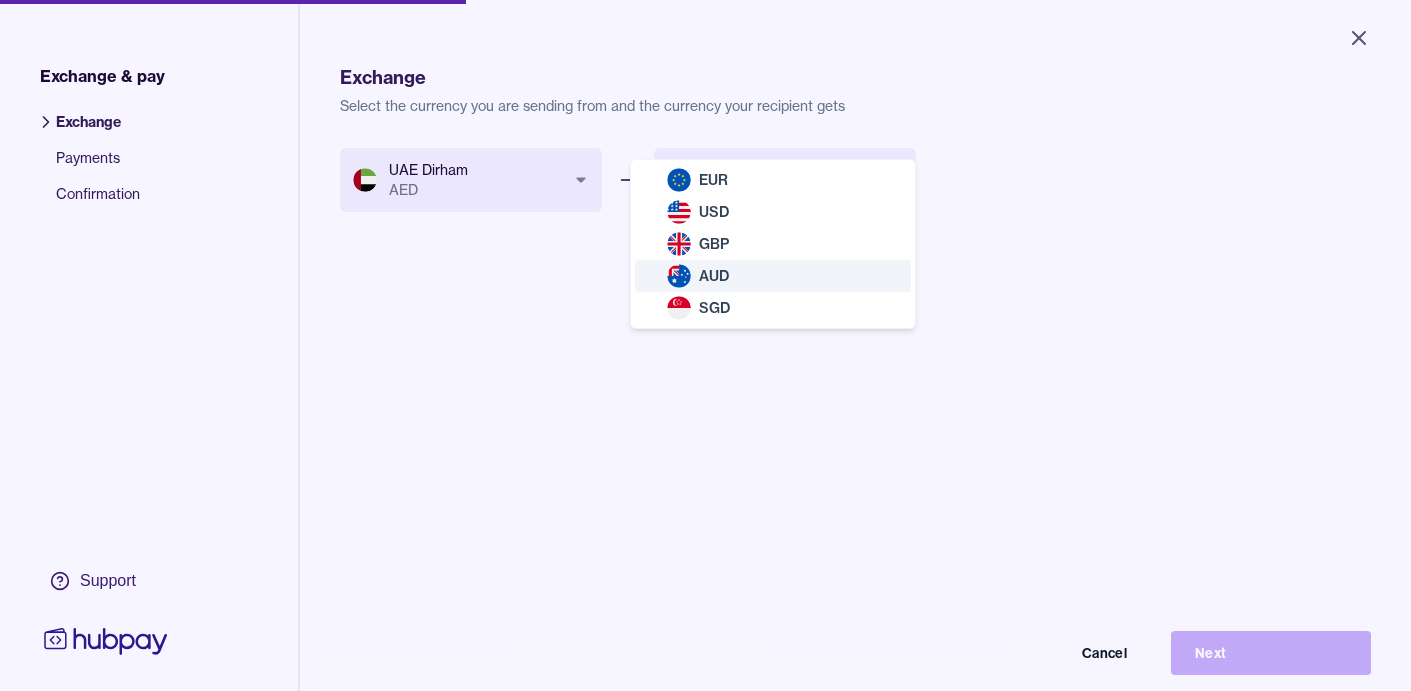 select on "***" 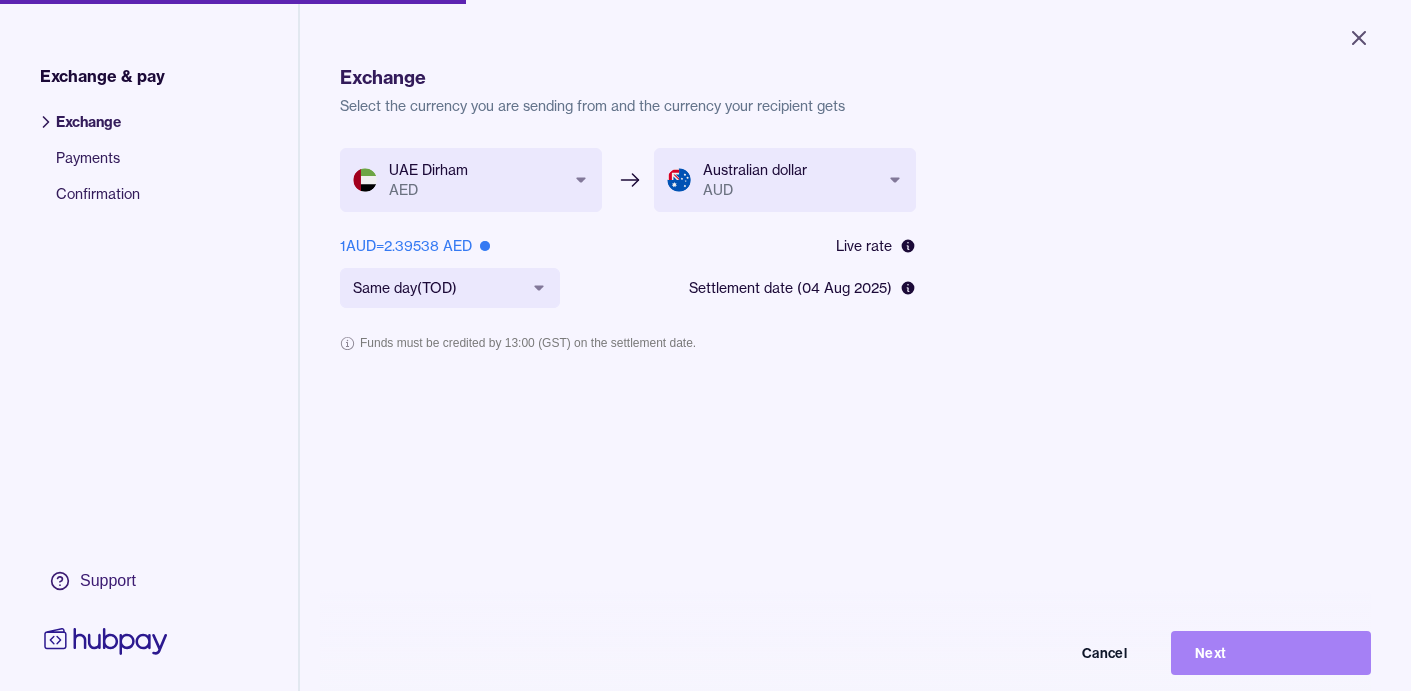 click on "Next" at bounding box center [1271, 653] 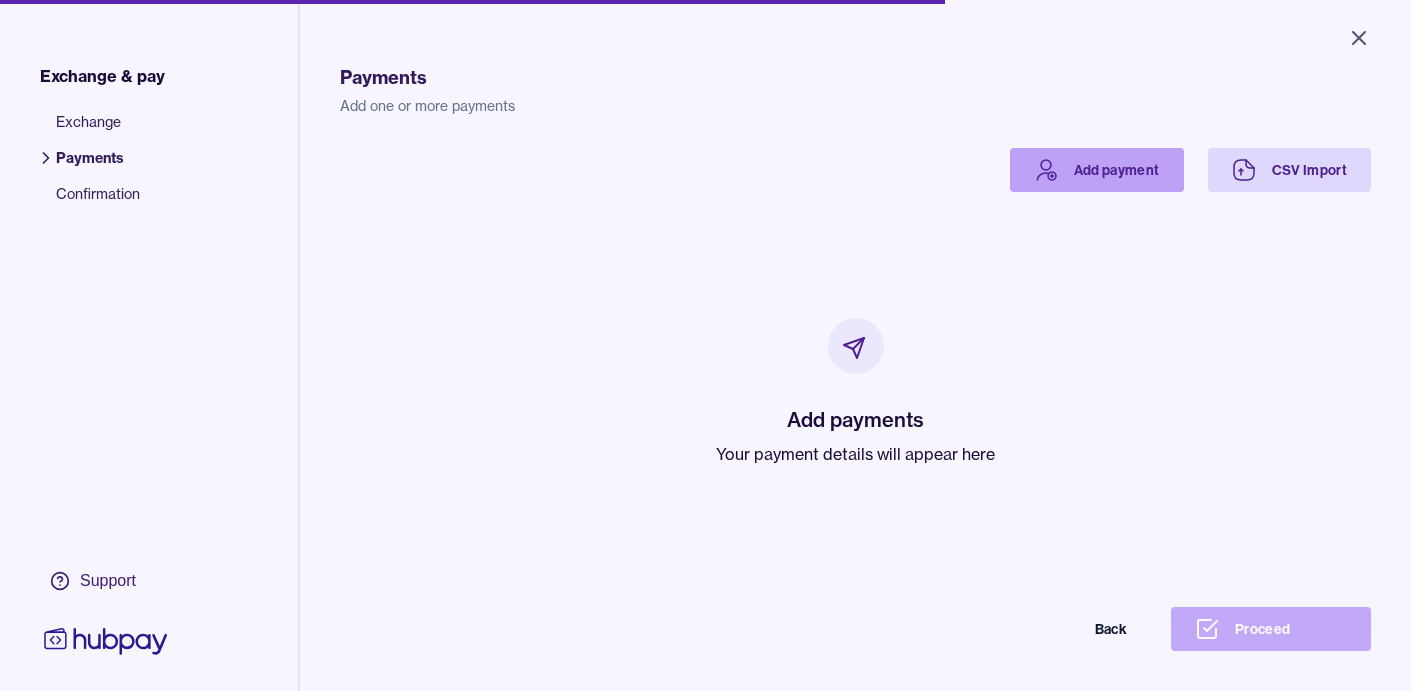 click on "Add payment" at bounding box center [1097, 170] 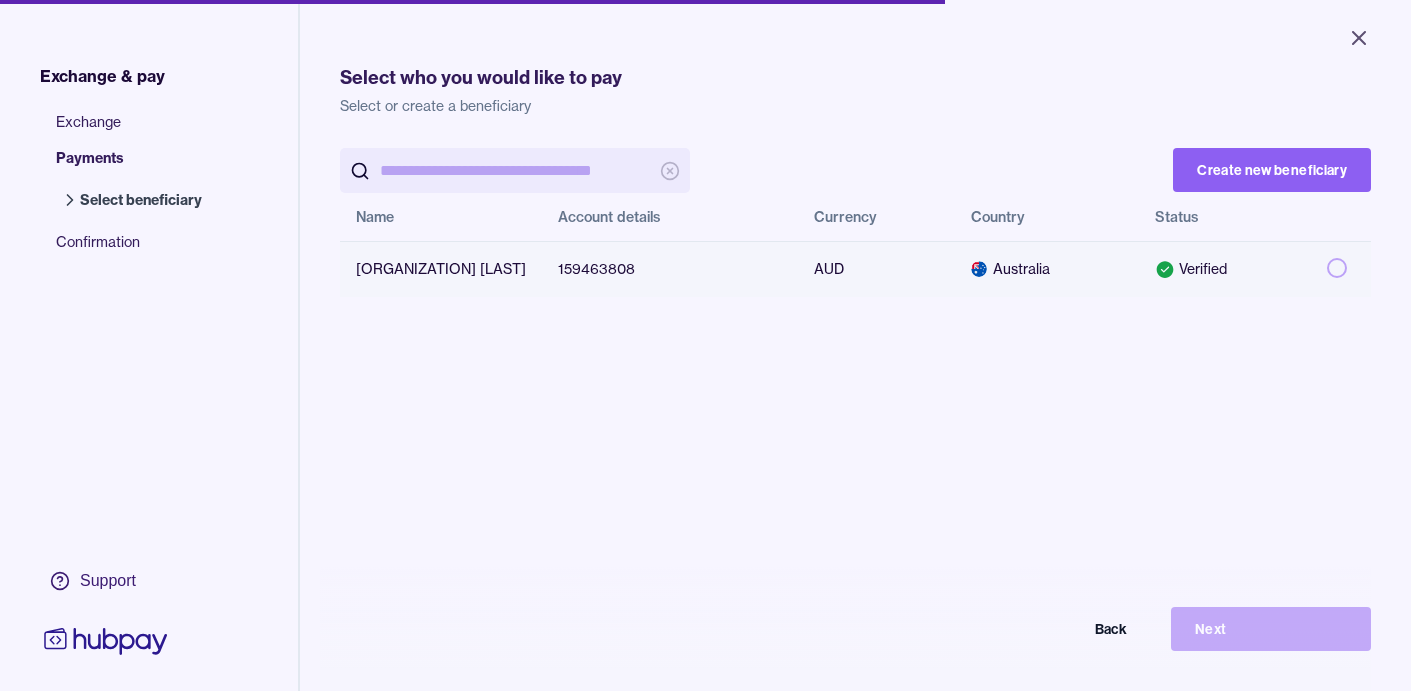 scroll, scrollTop: 0, scrollLeft: 0, axis: both 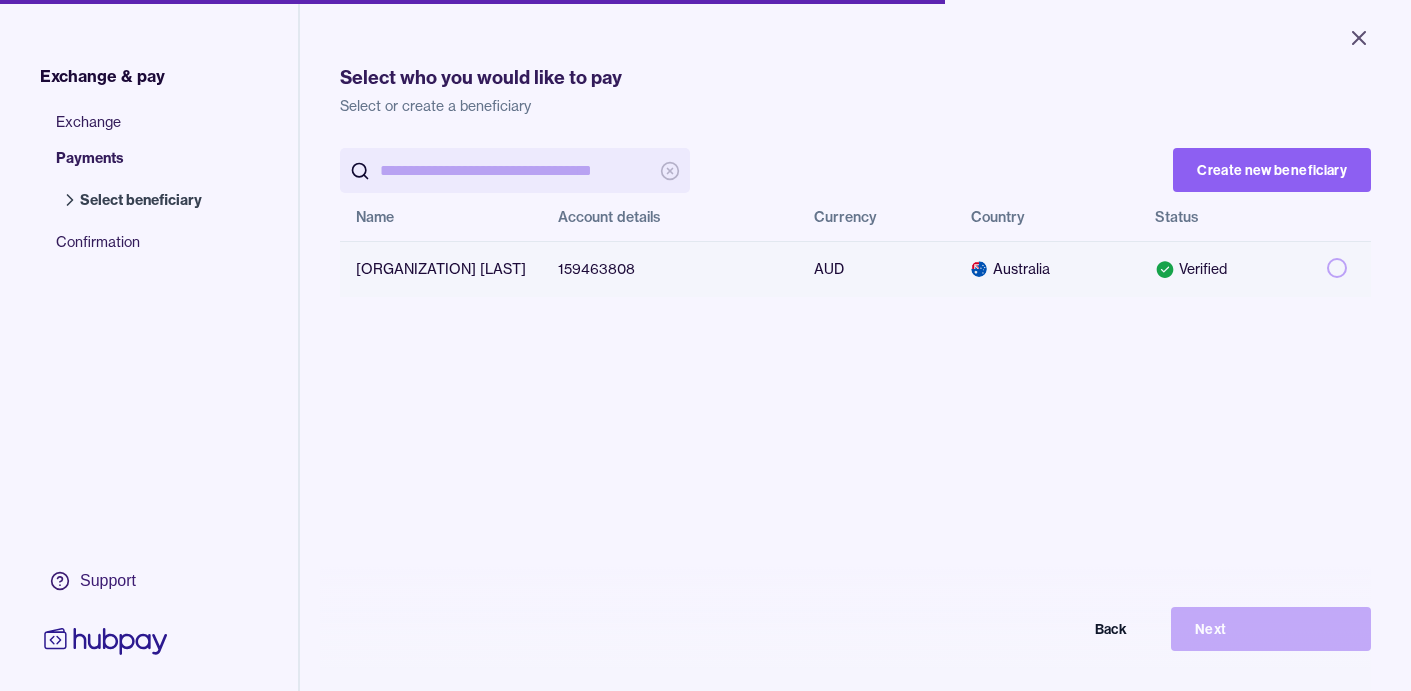 click on "159463808" at bounding box center (670, 269) 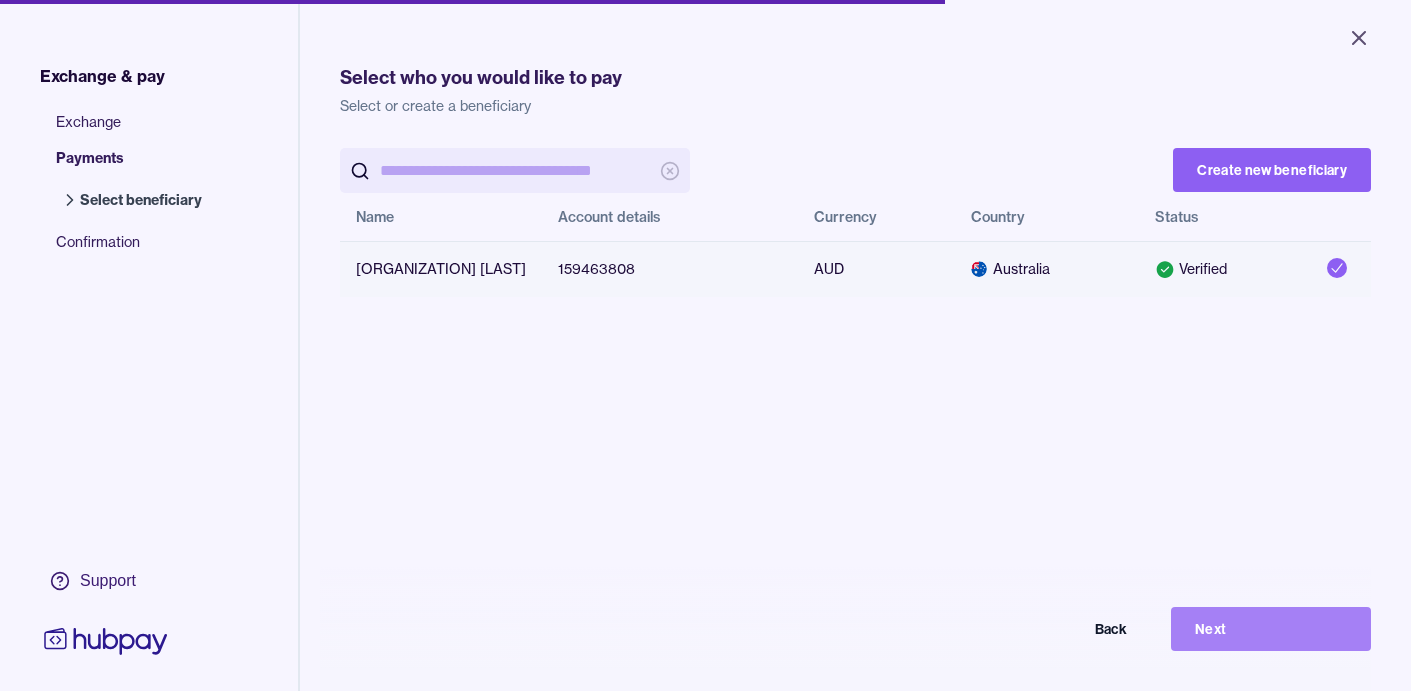 click on "Next" at bounding box center (1271, 629) 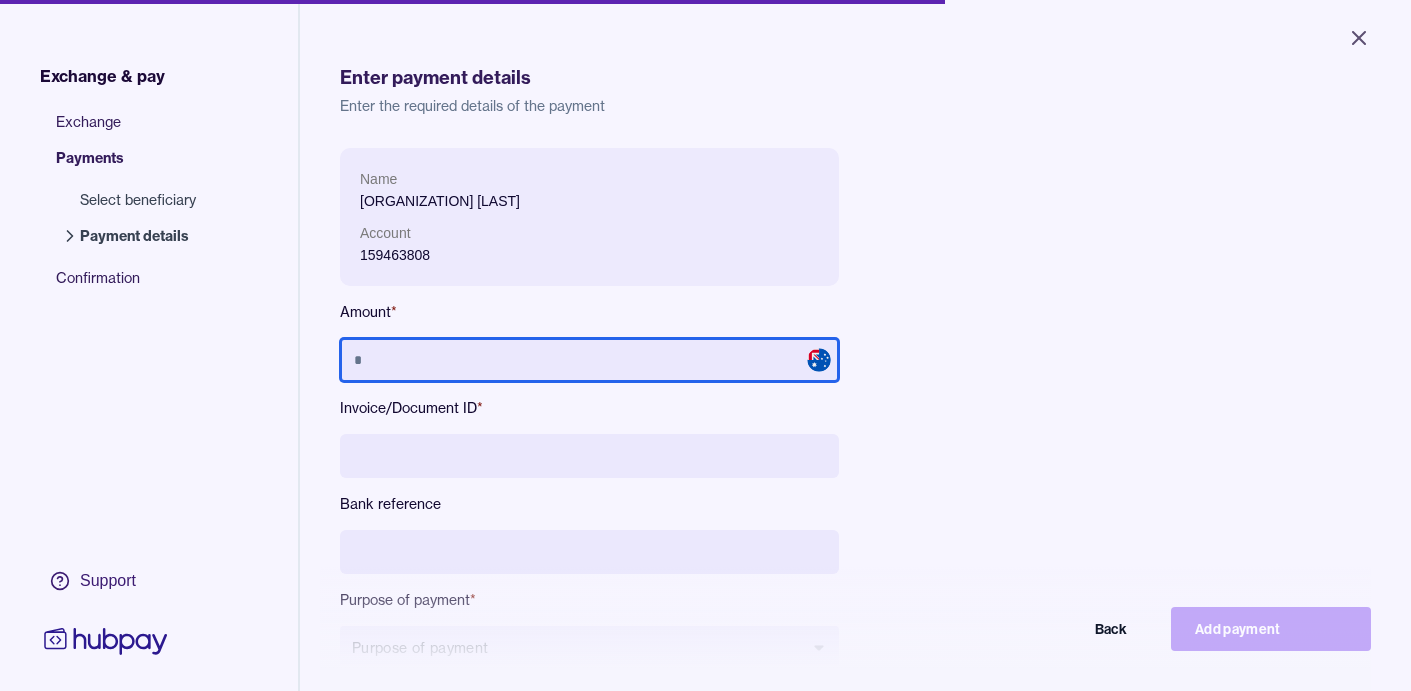 click at bounding box center [589, 360] 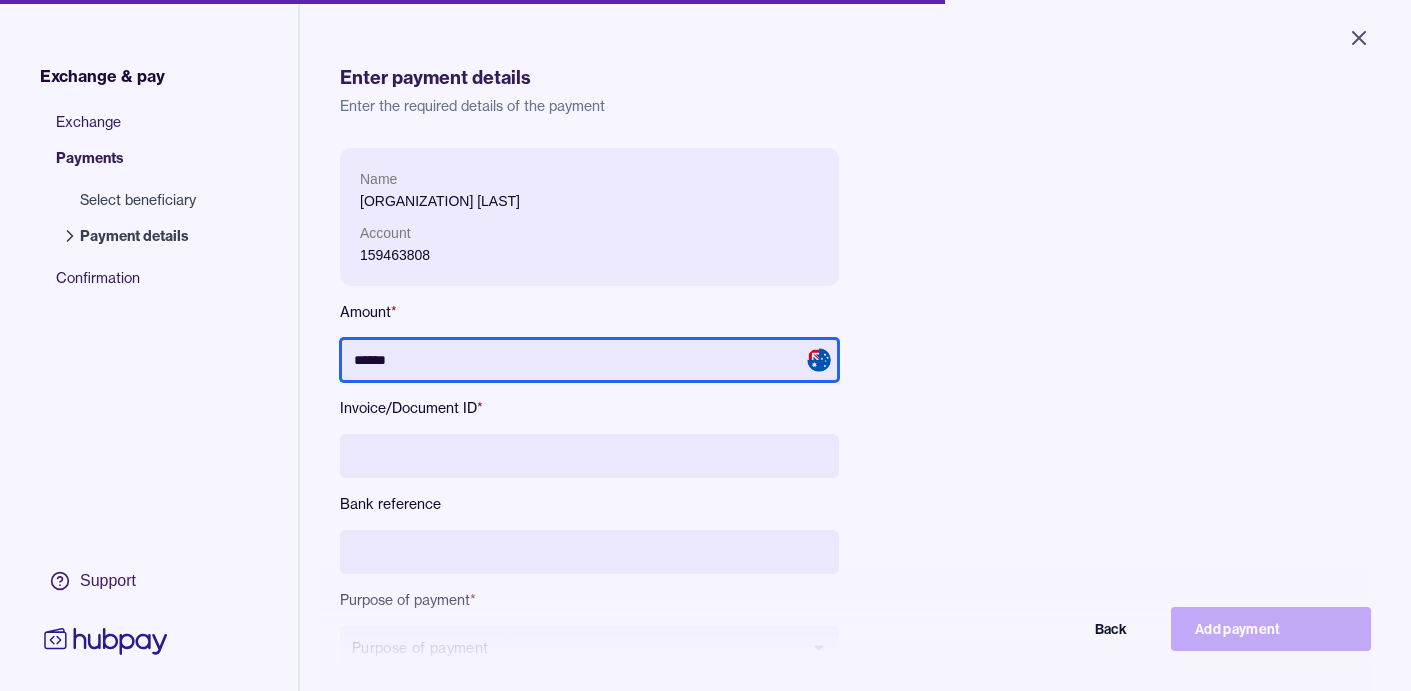 type on "*******" 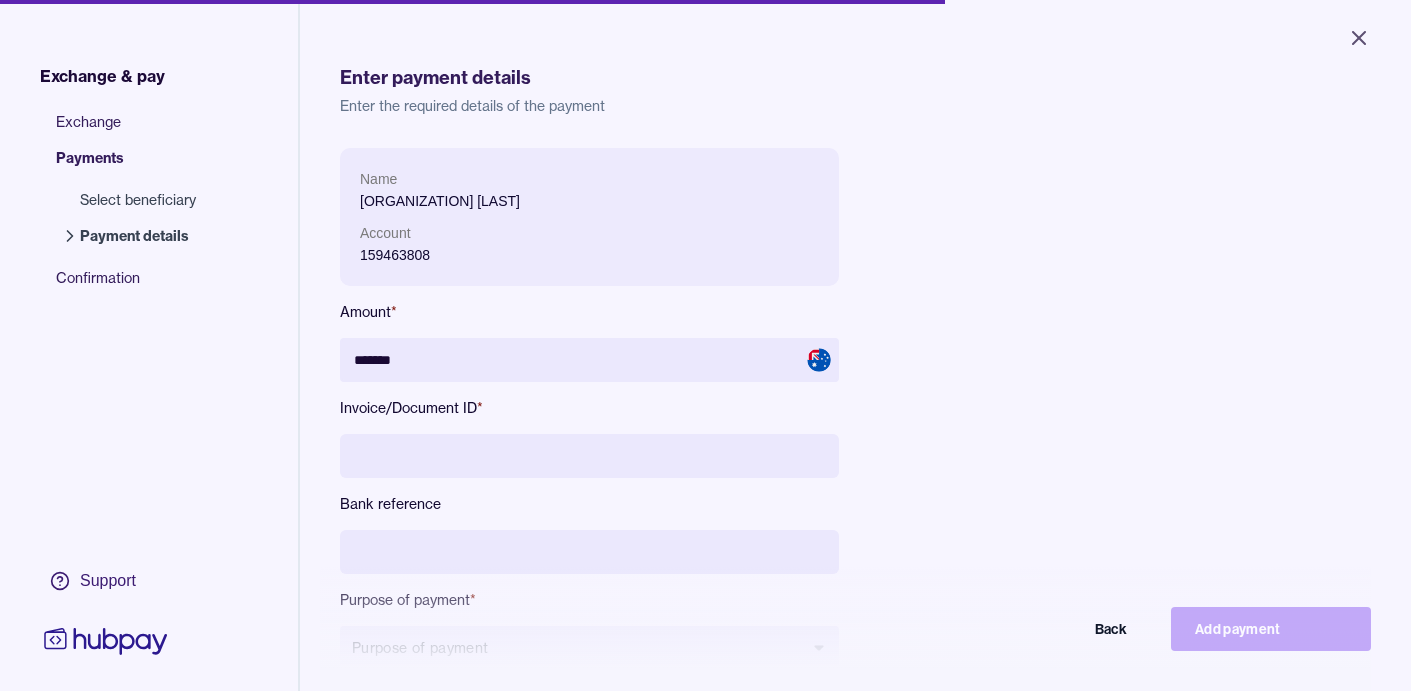 click at bounding box center [589, 456] 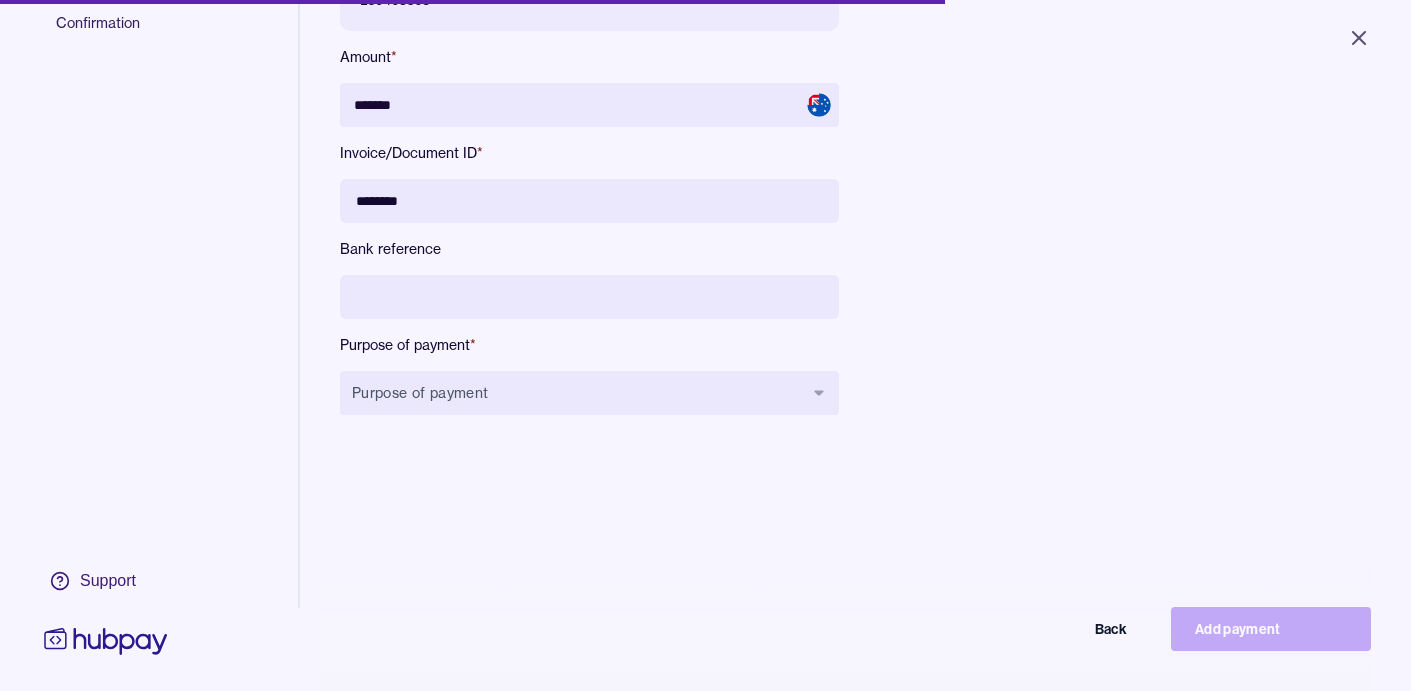 scroll, scrollTop: 256, scrollLeft: 0, axis: vertical 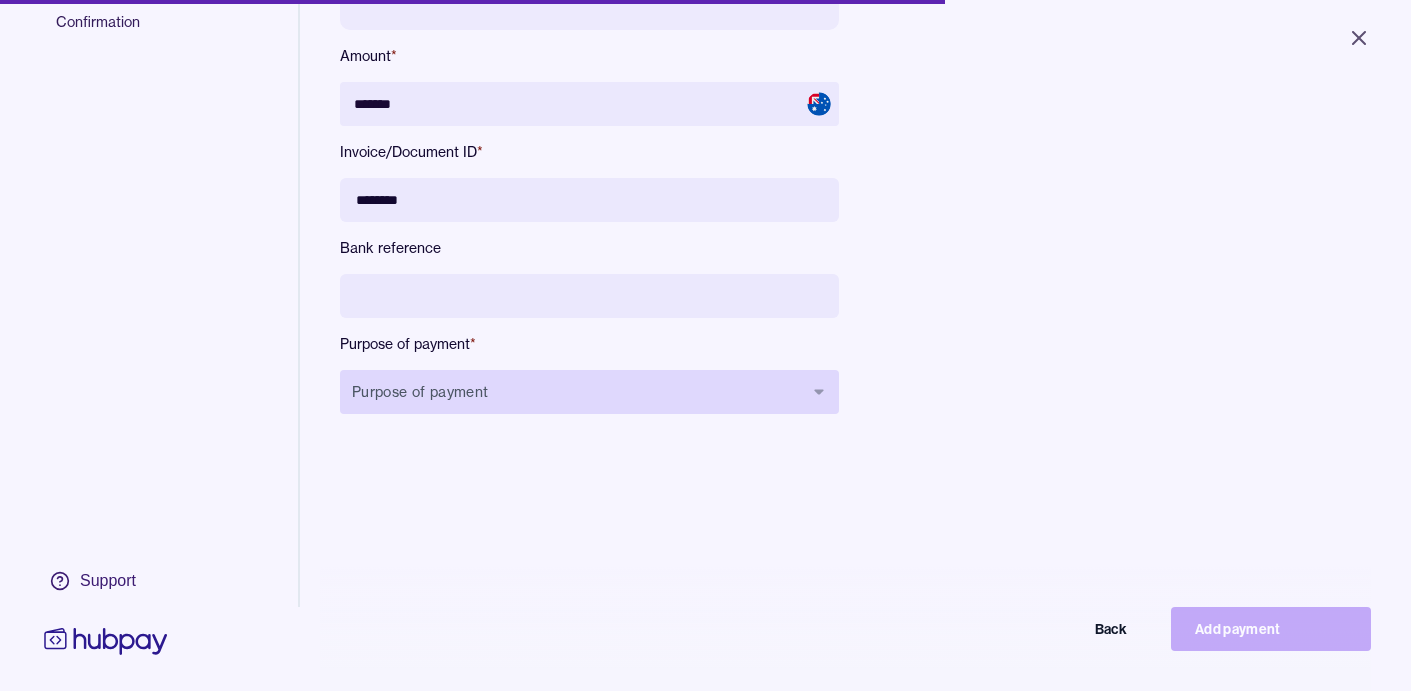 type on "********" 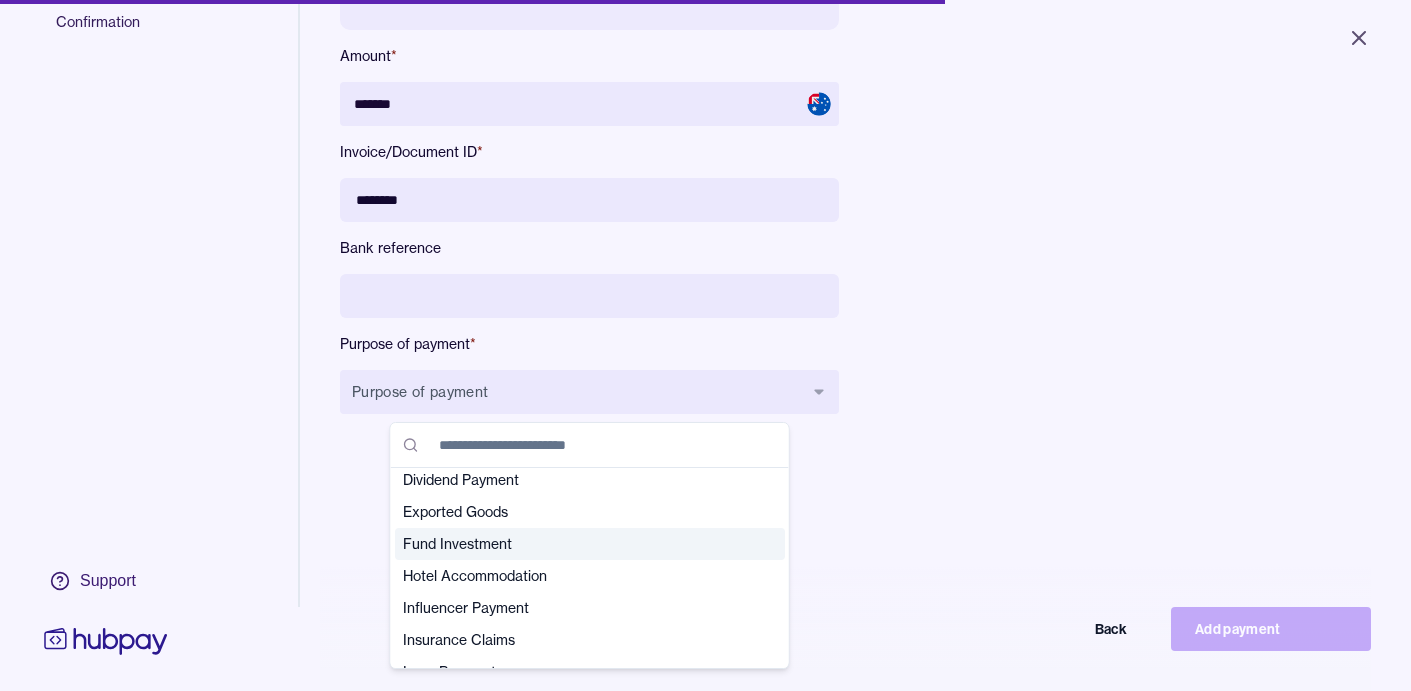 scroll, scrollTop: 206, scrollLeft: 0, axis: vertical 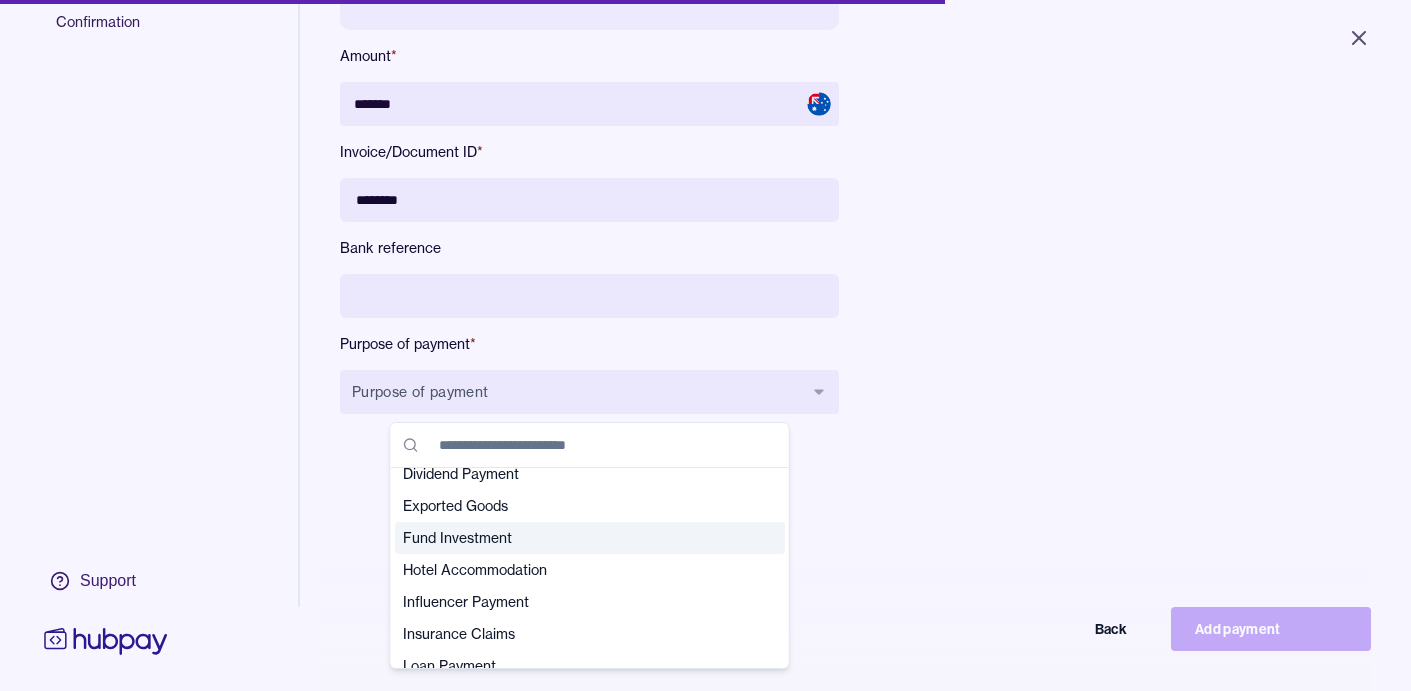 click on "Fund Investment" at bounding box center [578, 538] 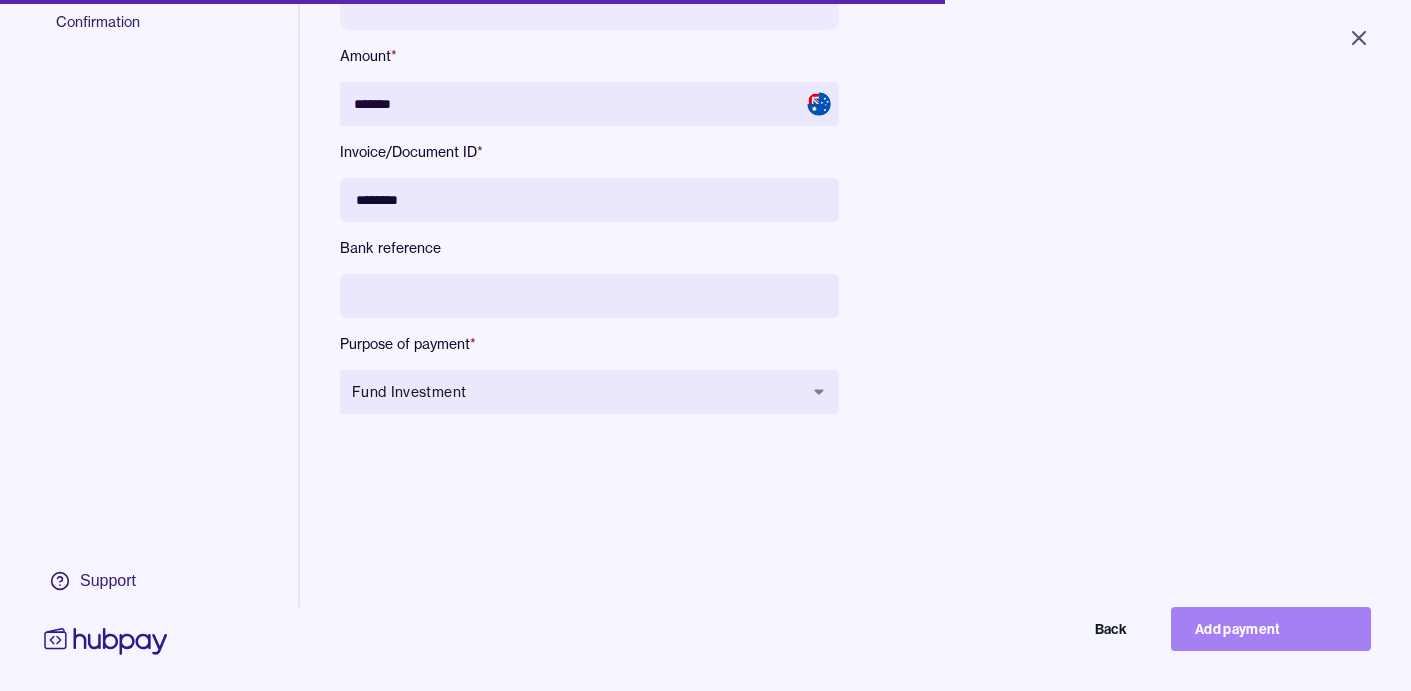 click on "Add payment" at bounding box center [1271, 629] 